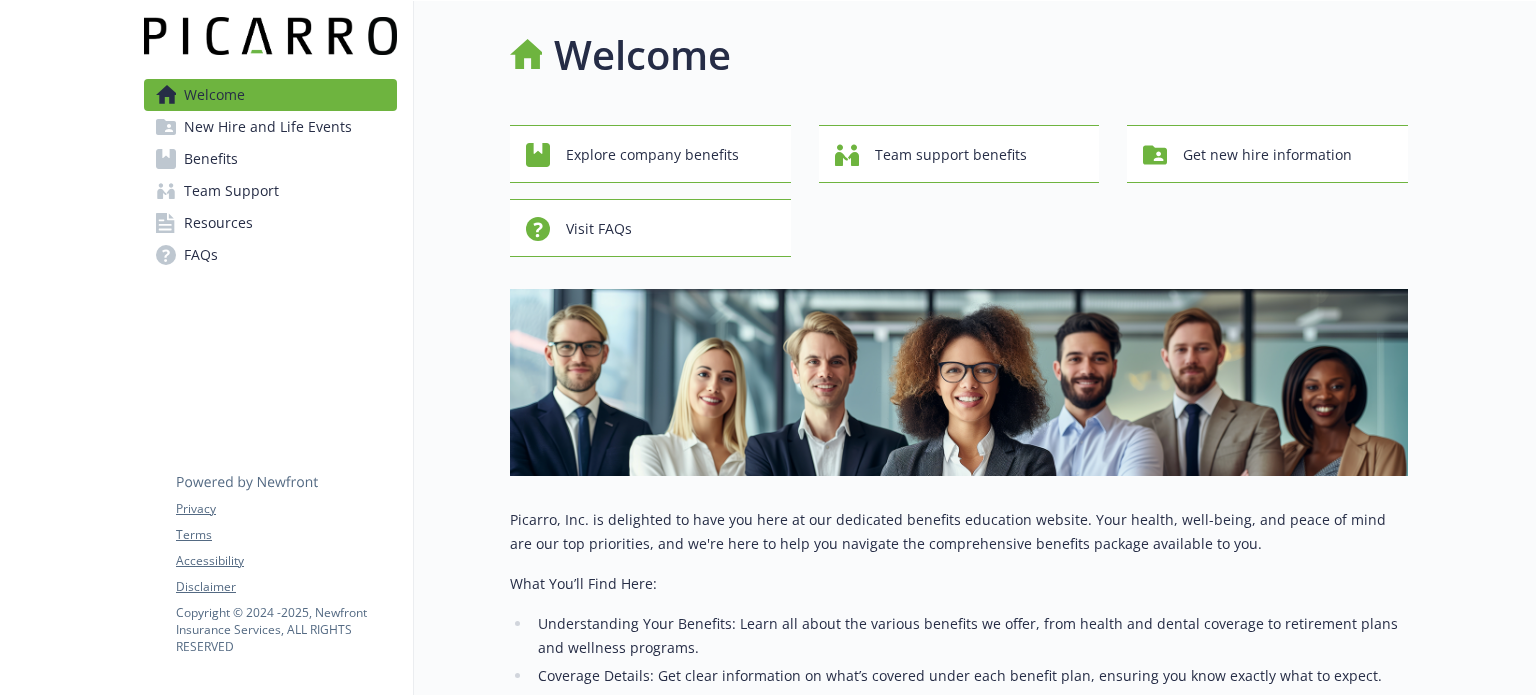 scroll, scrollTop: 0, scrollLeft: 0, axis: both 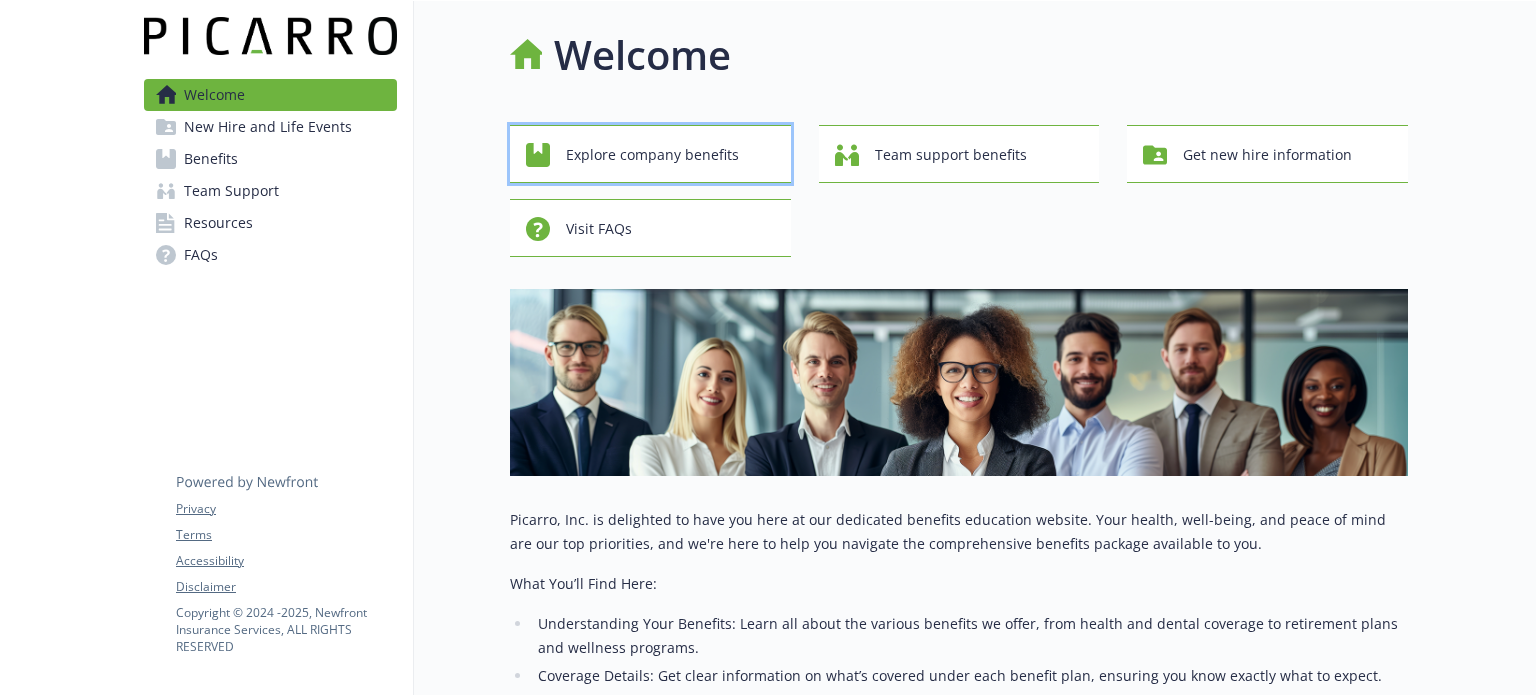 click on "Explore company benefits" at bounding box center (652, 155) 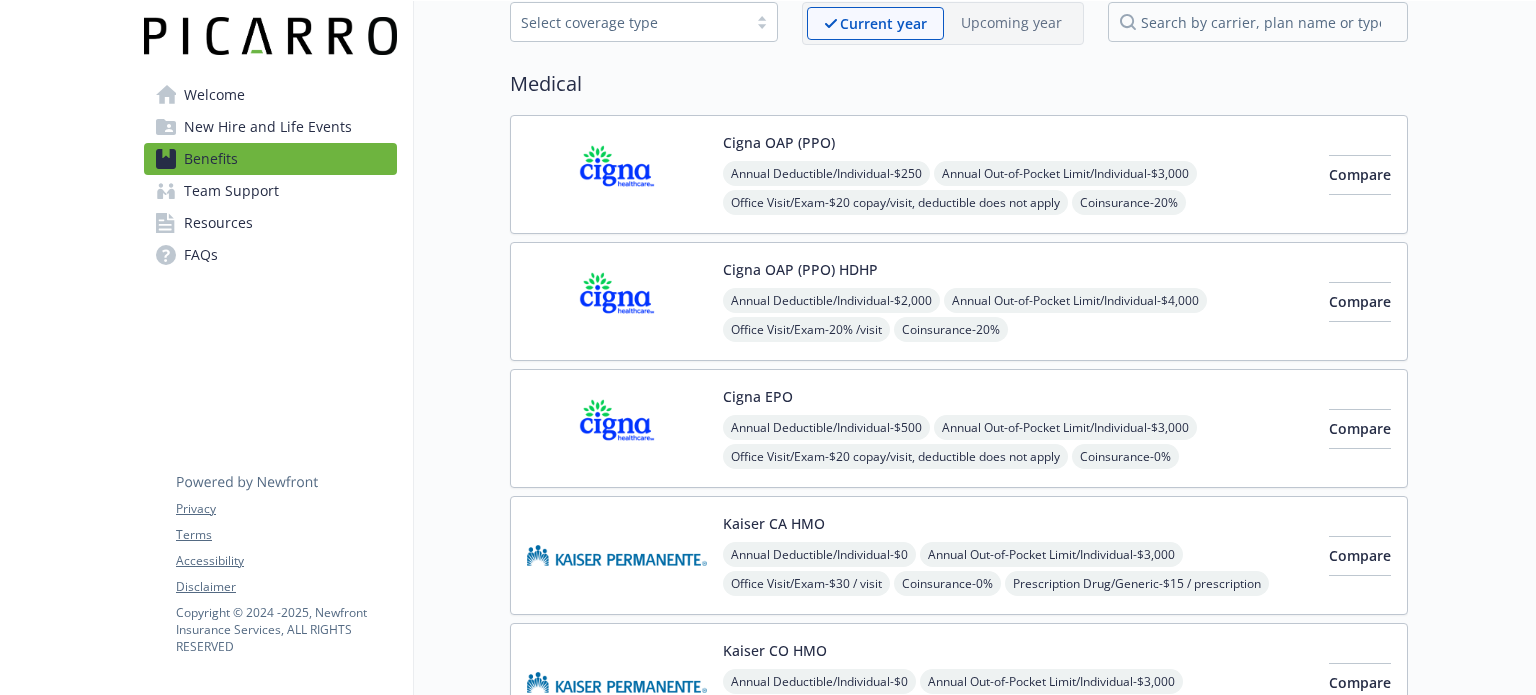 scroll, scrollTop: 0, scrollLeft: 0, axis: both 